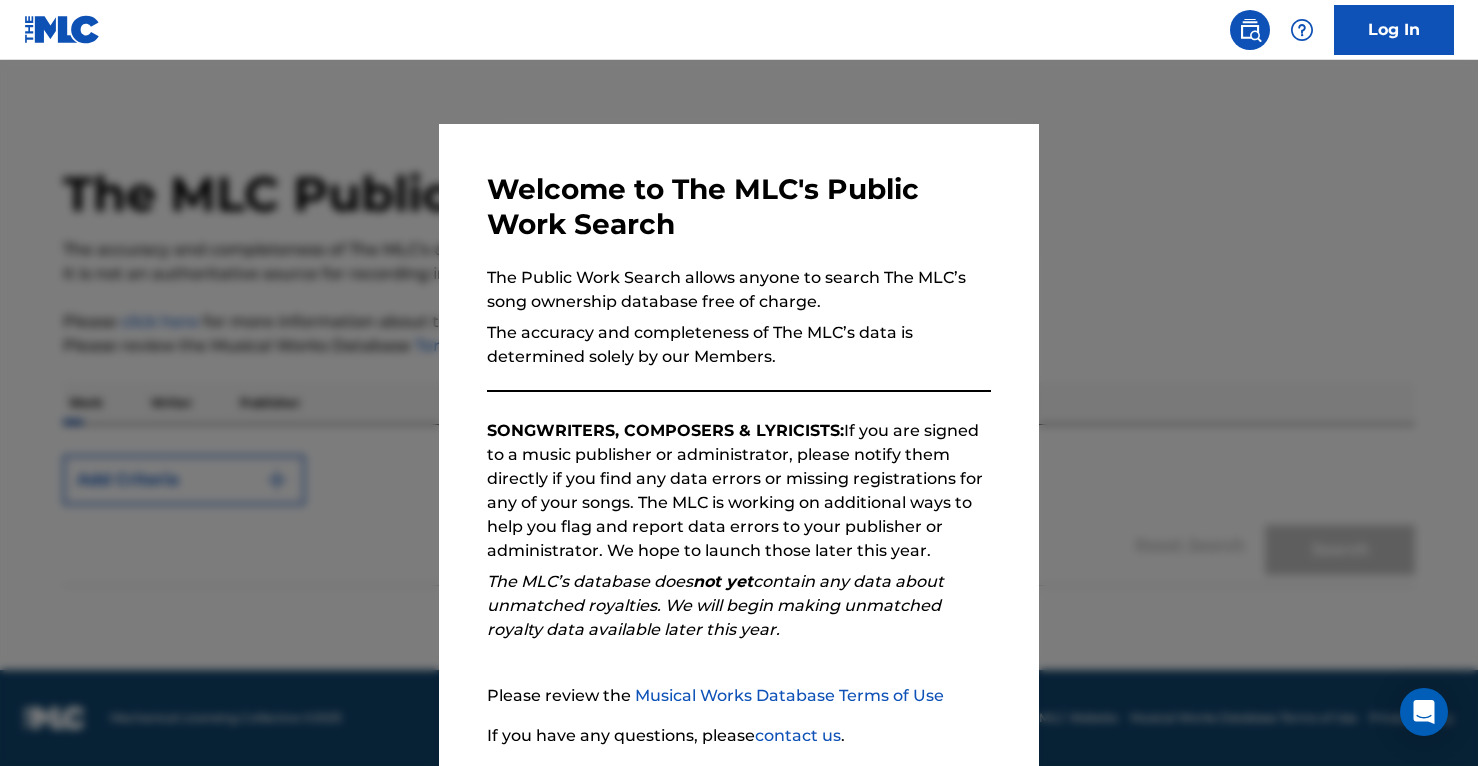 scroll, scrollTop: 0, scrollLeft: 0, axis: both 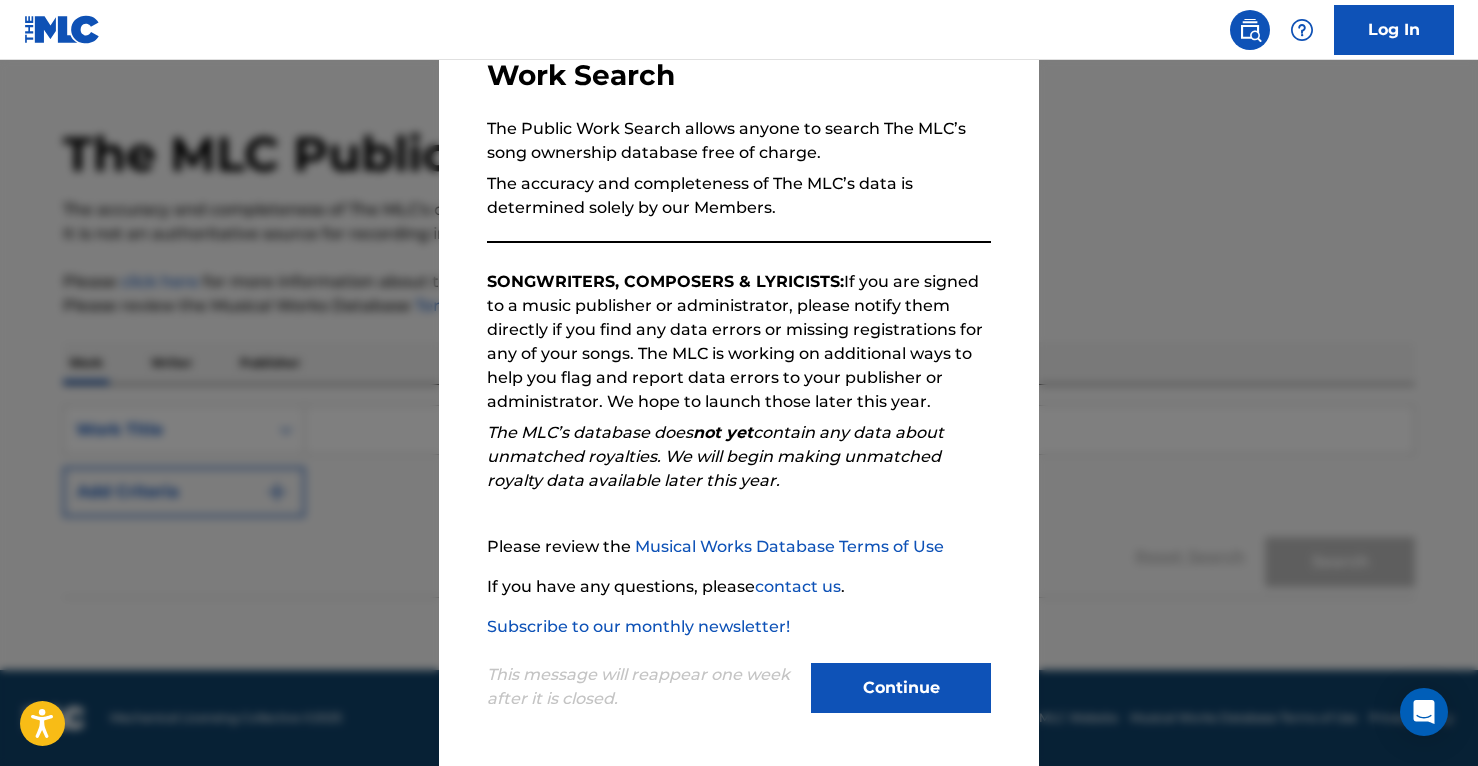 click on "Continue" at bounding box center (901, 688) 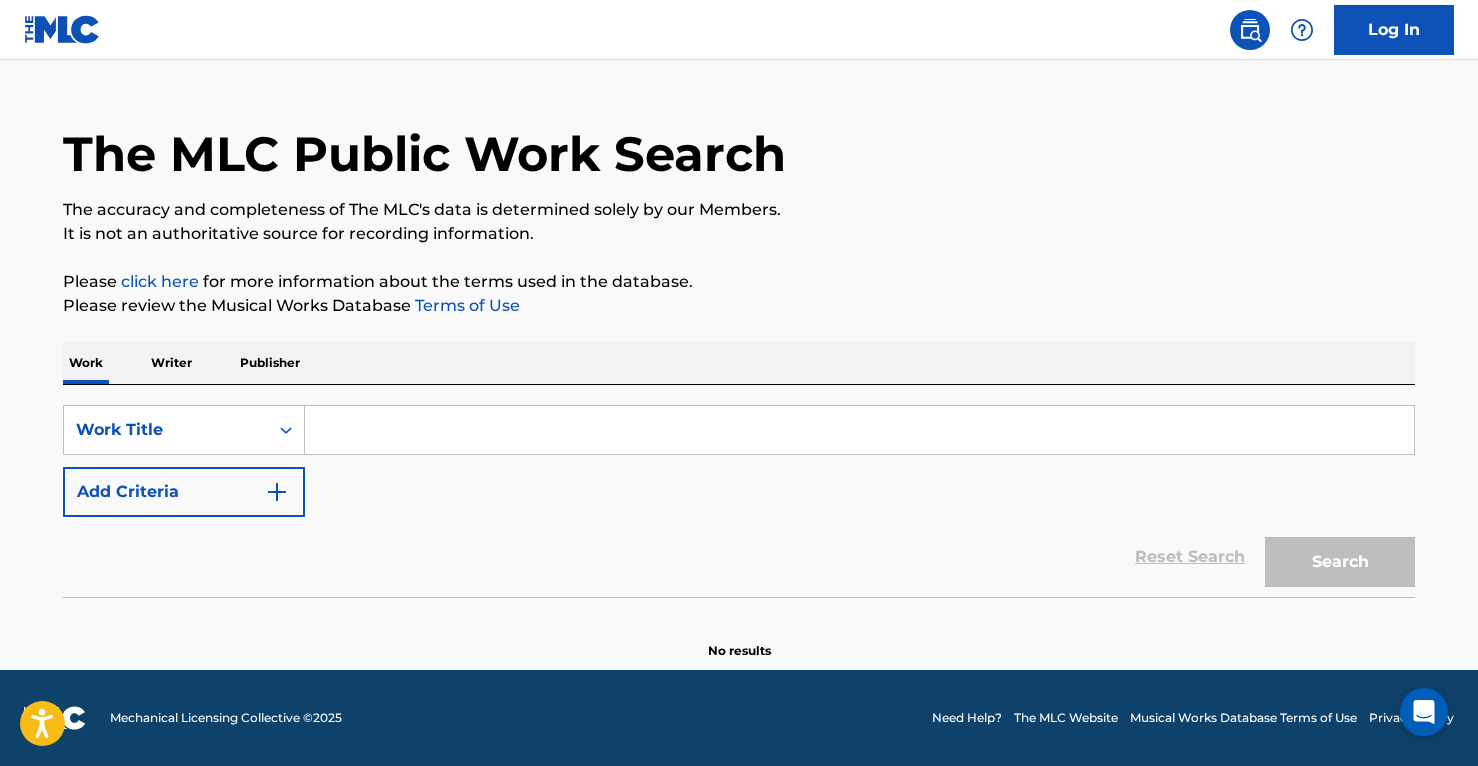 click at bounding box center (859, 430) 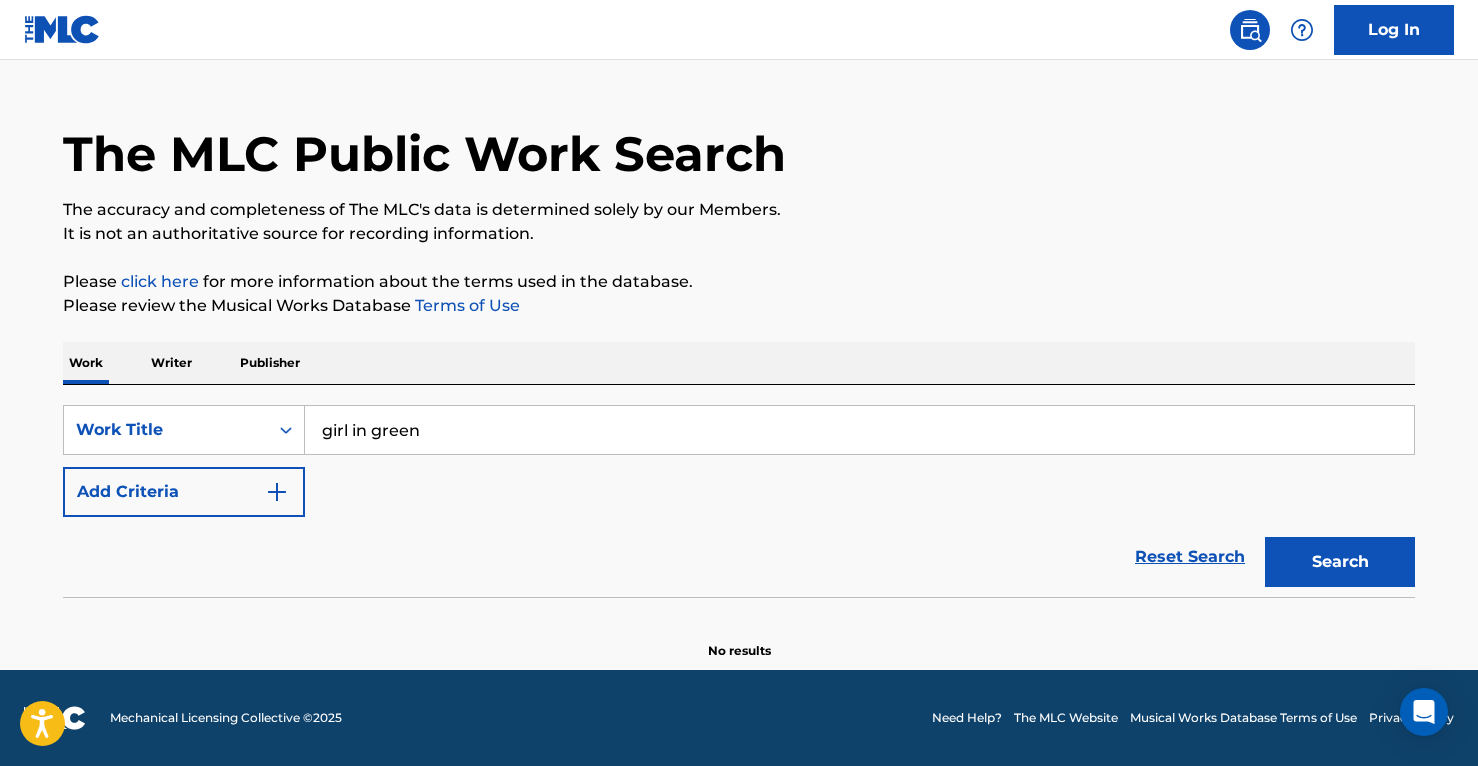 type on "girl in green" 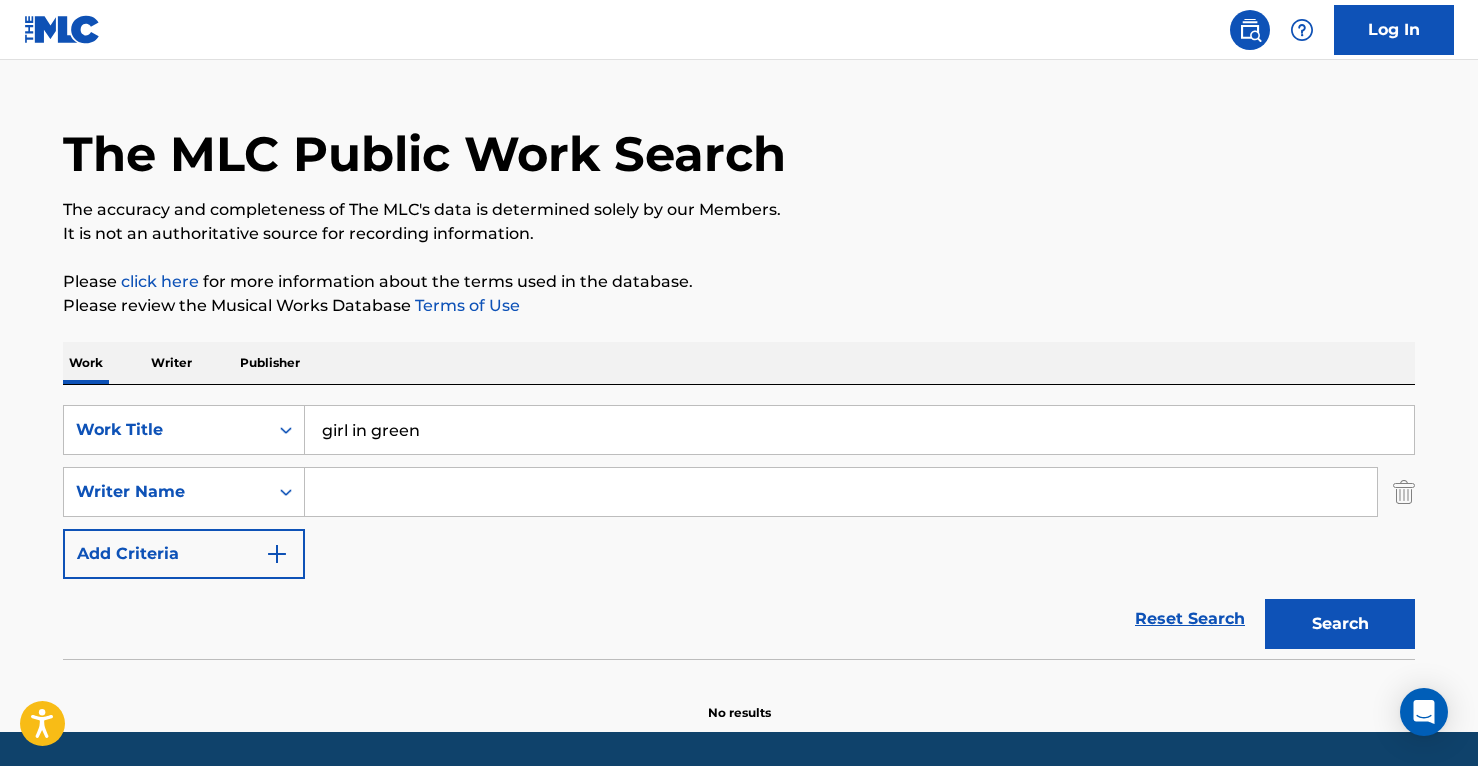 click at bounding box center [841, 492] 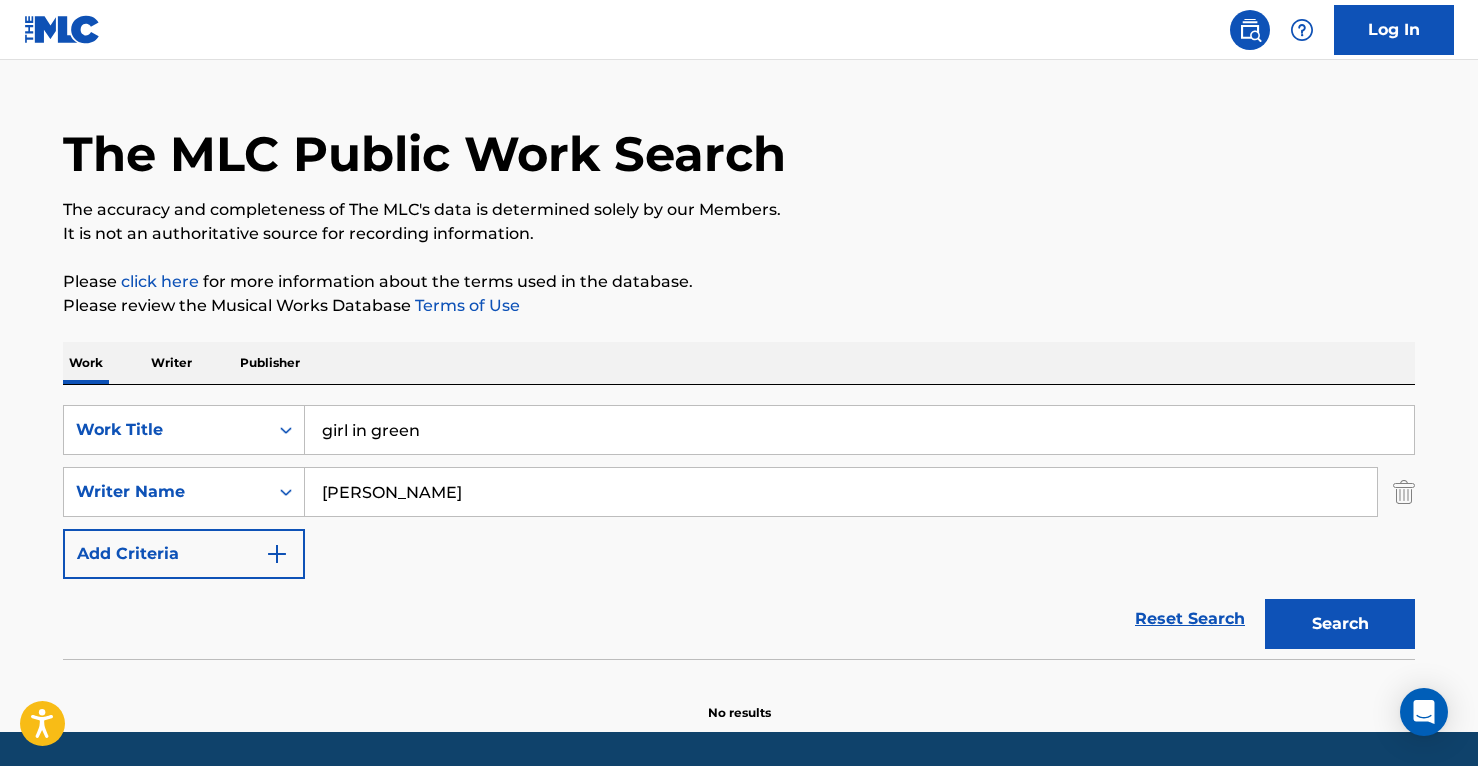 type on "[PERSON_NAME]" 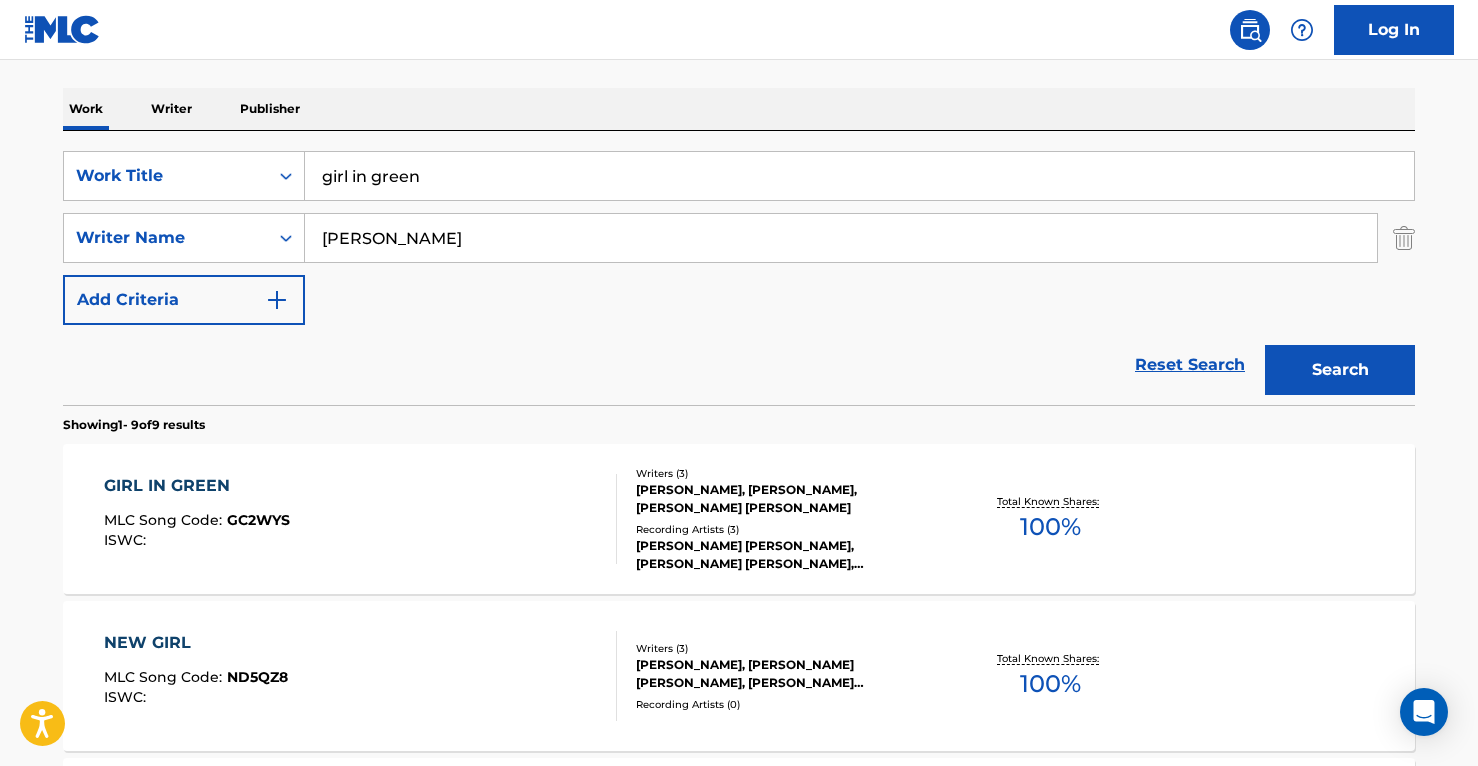 scroll, scrollTop: 469, scrollLeft: 0, axis: vertical 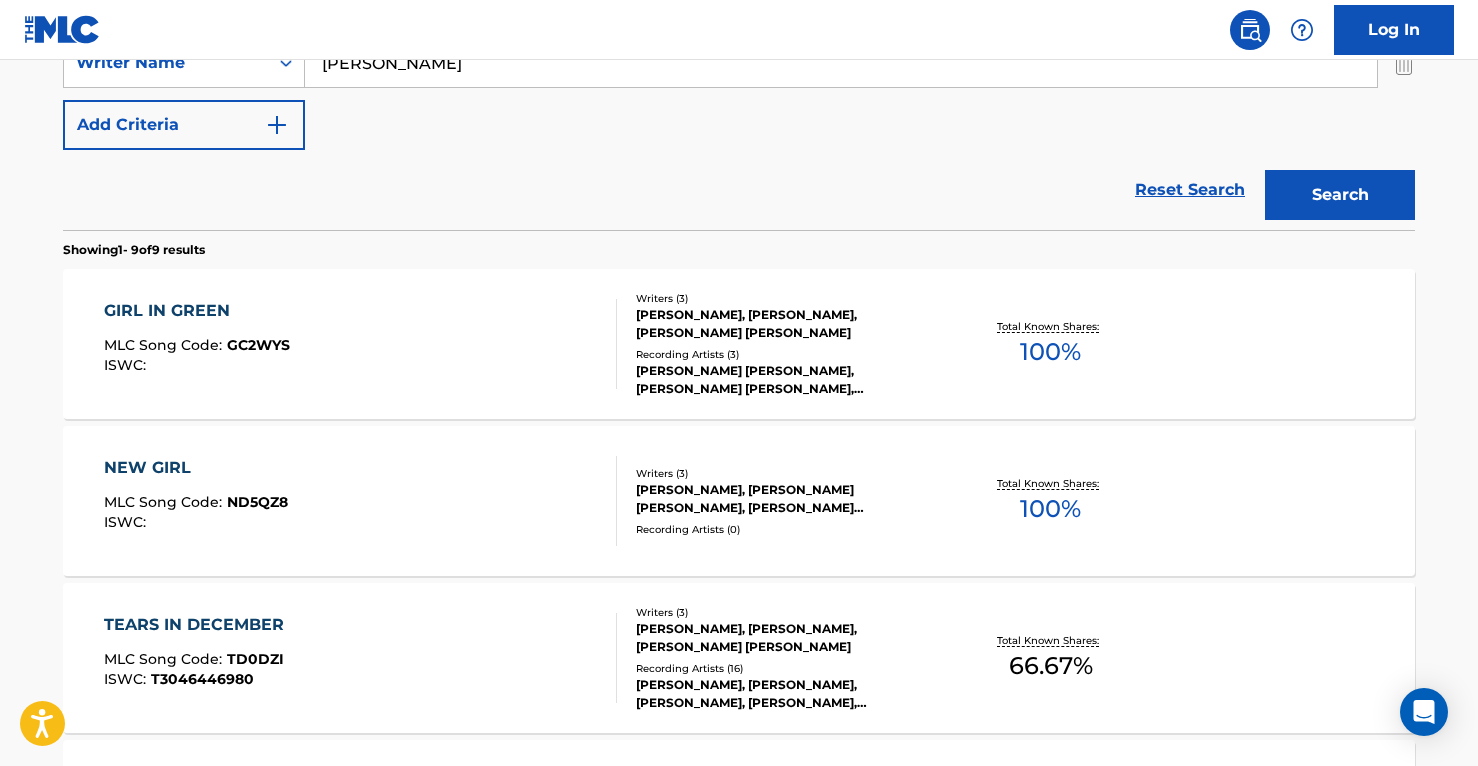 click on "GIRL IN GREEN" at bounding box center (197, 311) 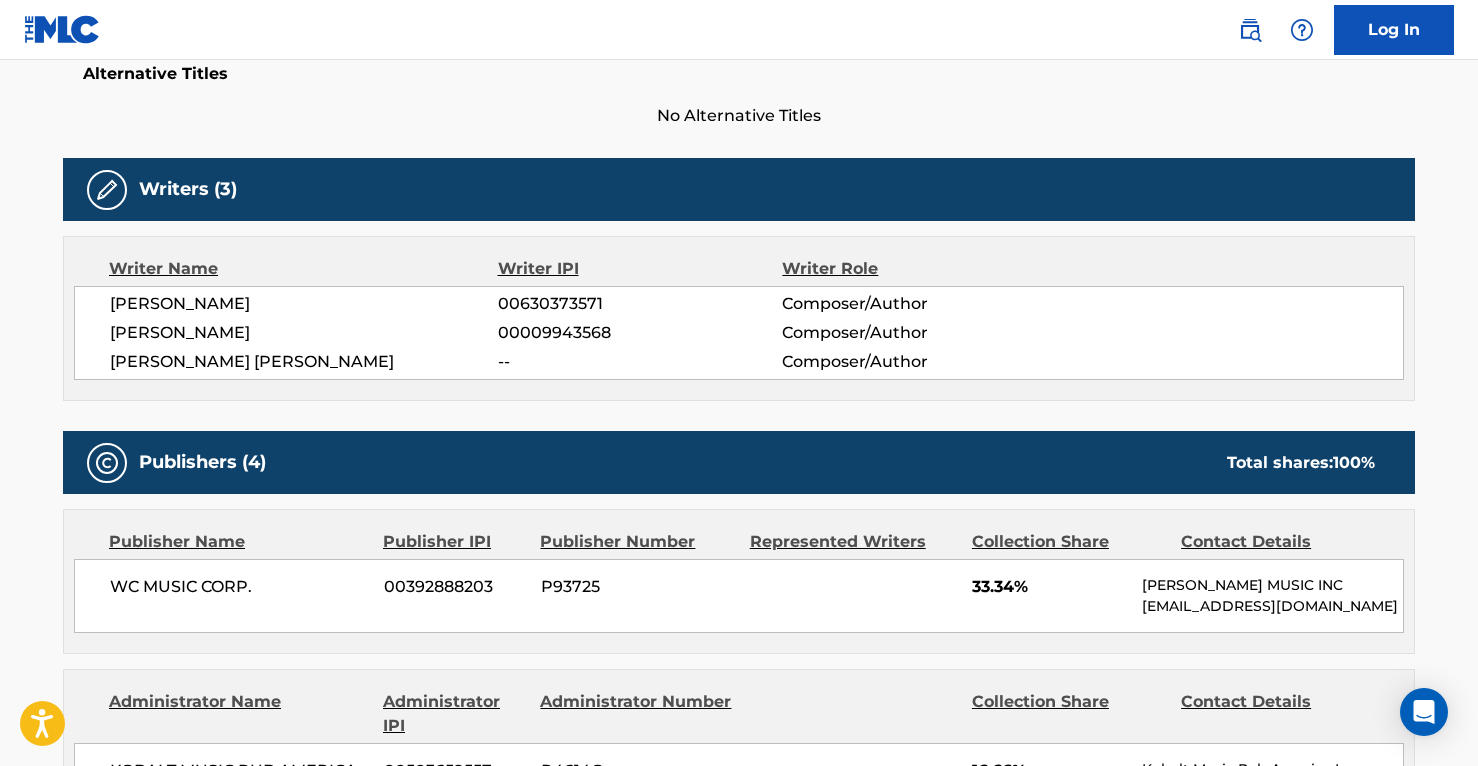 scroll, scrollTop: 544, scrollLeft: 0, axis: vertical 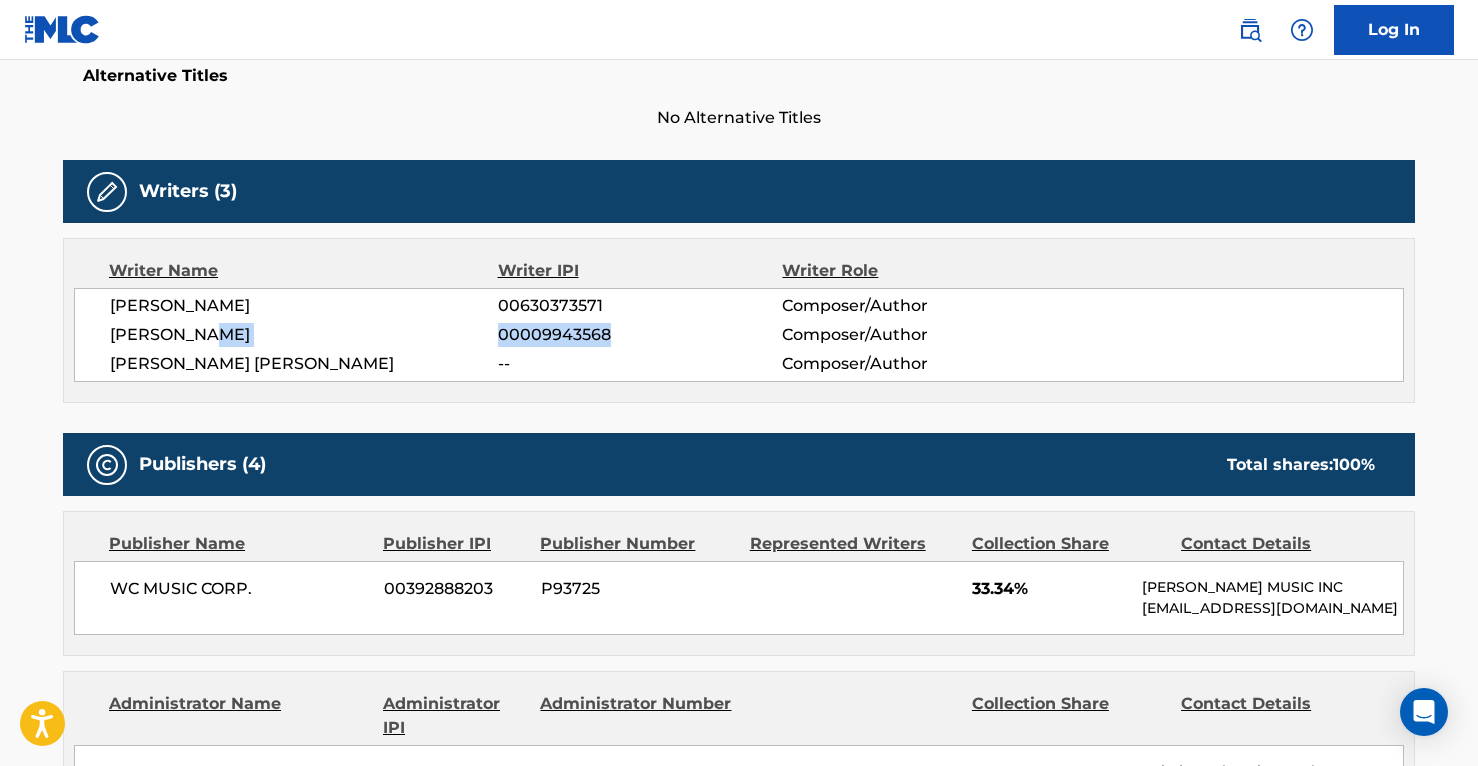 drag, startPoint x: 615, startPoint y: 328, endPoint x: 455, endPoint y: 343, distance: 160.70158 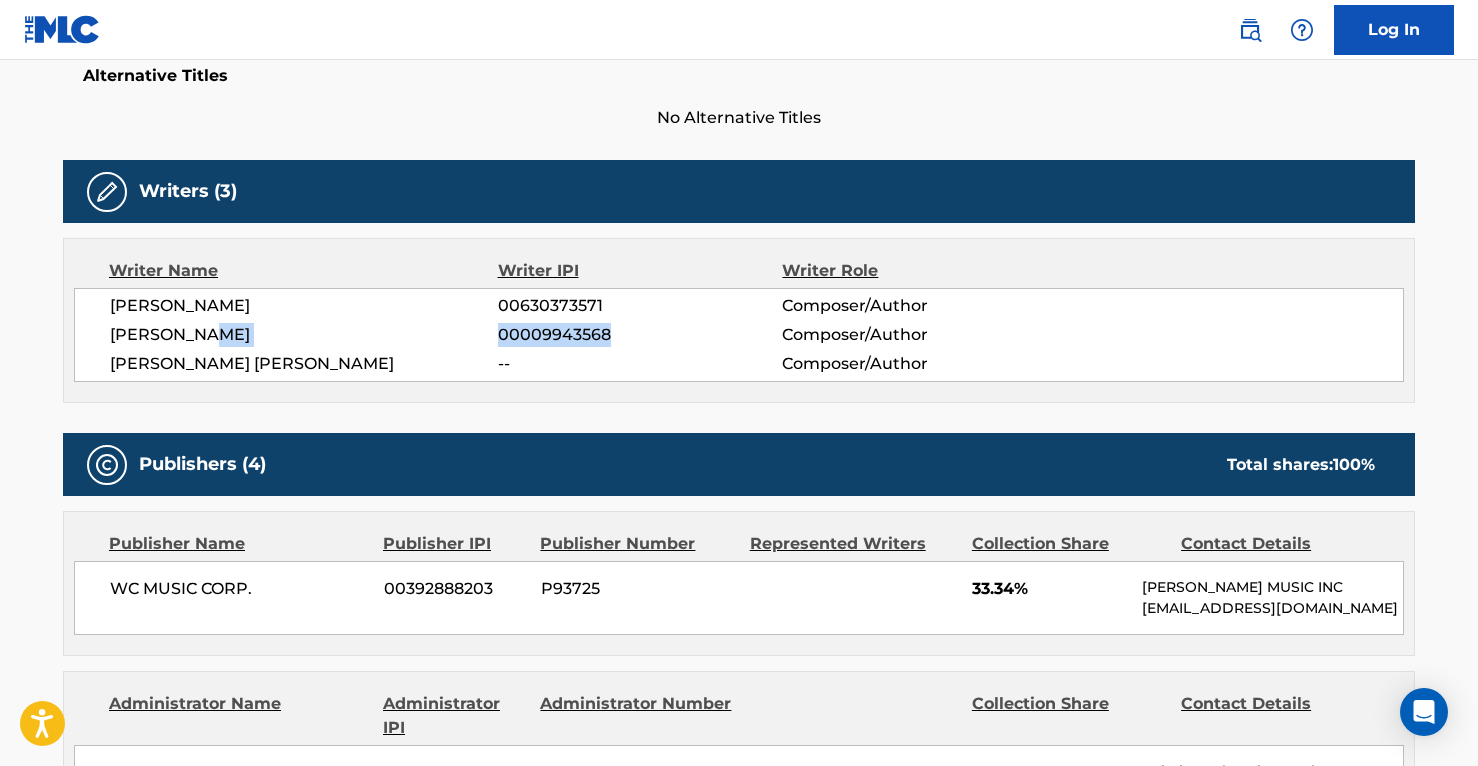 drag, startPoint x: 619, startPoint y: 314, endPoint x: 496, endPoint y: 303, distance: 123.49089 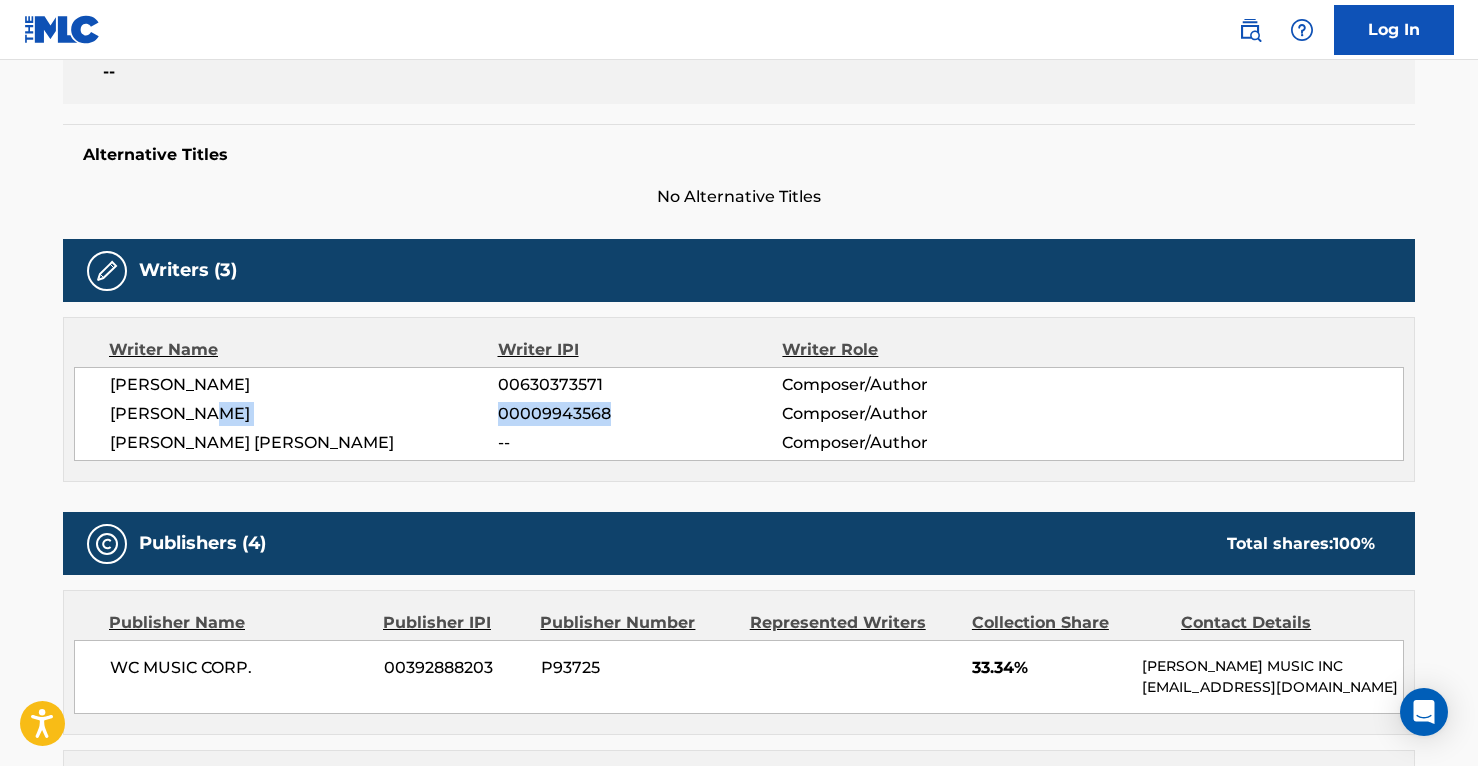 scroll, scrollTop: 364, scrollLeft: 0, axis: vertical 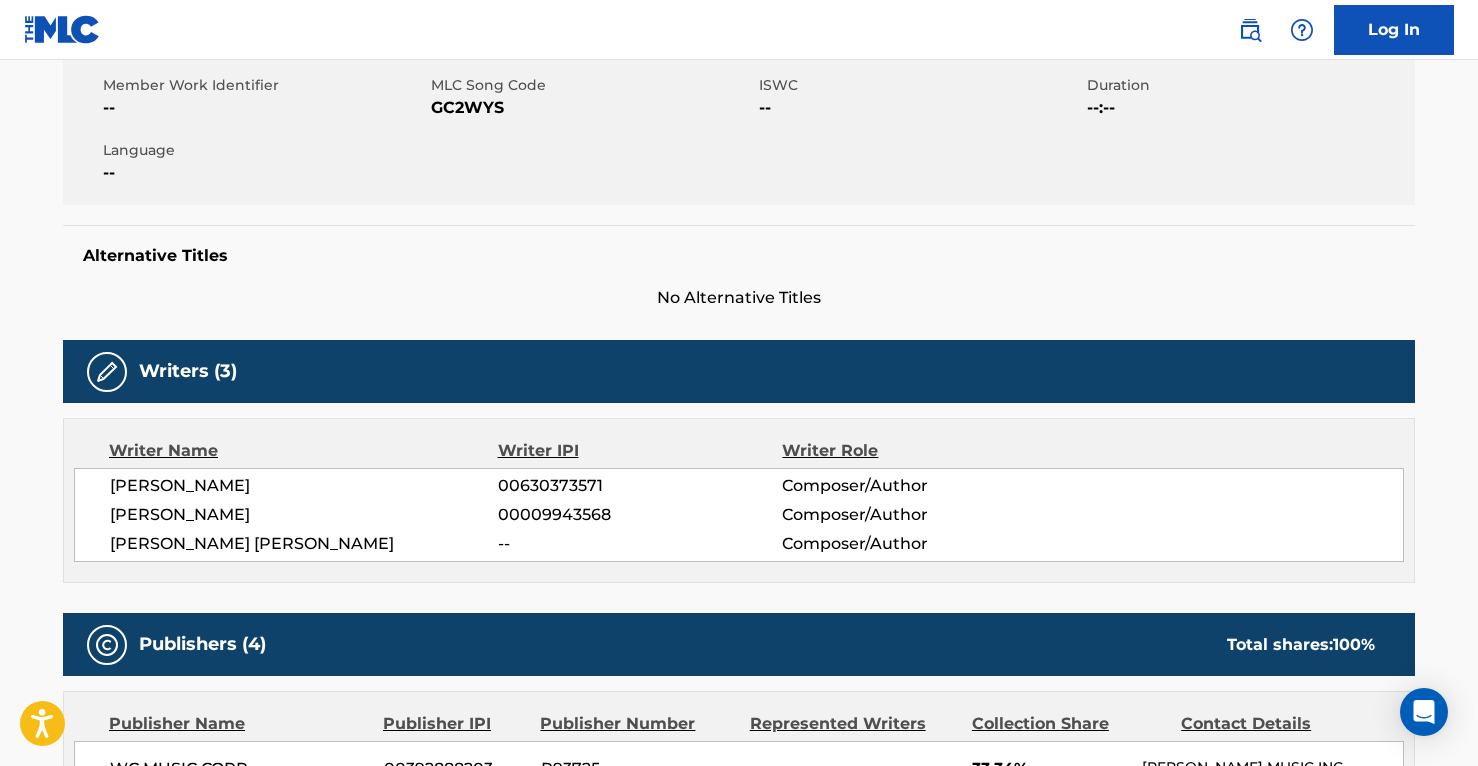 click on "[PERSON_NAME] [PERSON_NAME]" at bounding box center [304, 544] 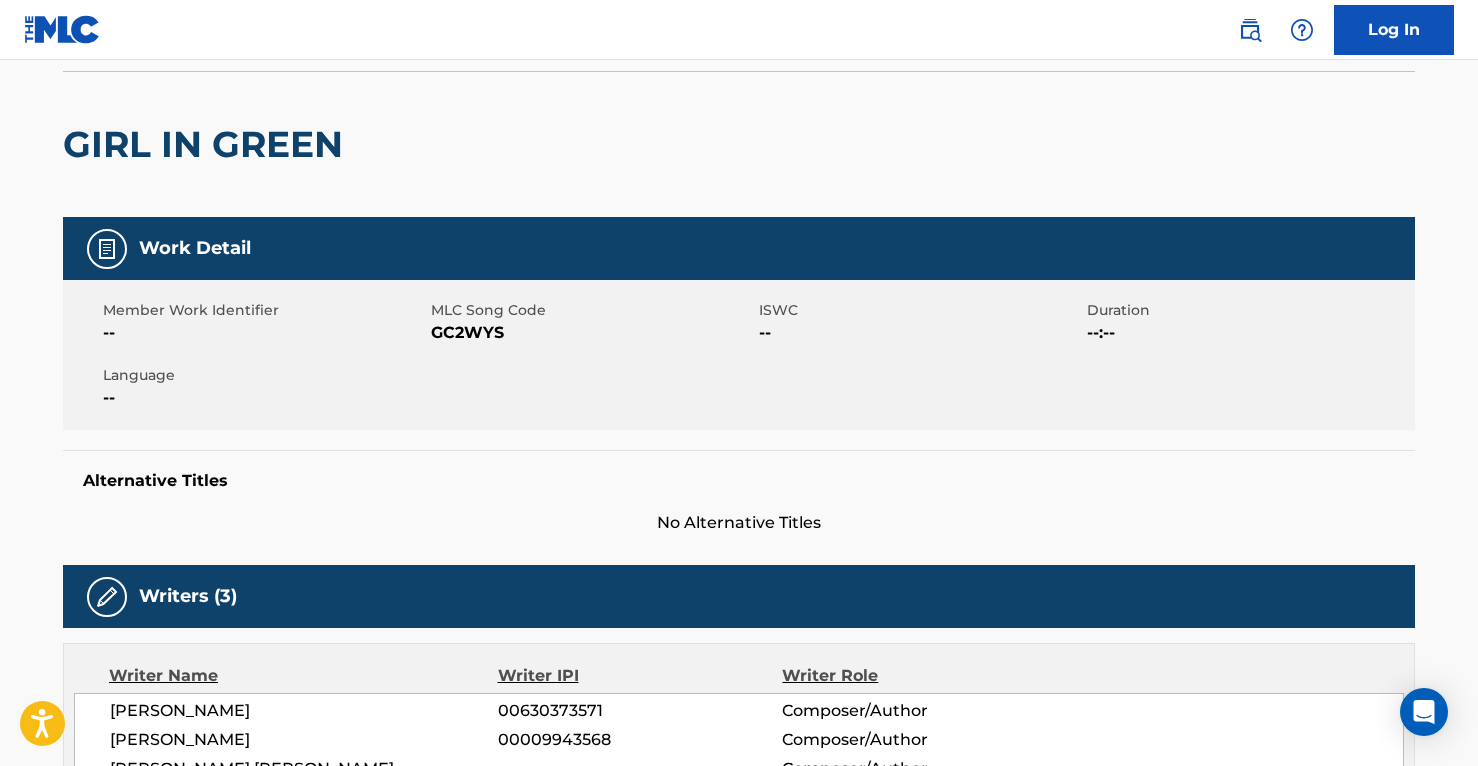 scroll, scrollTop: 0, scrollLeft: 0, axis: both 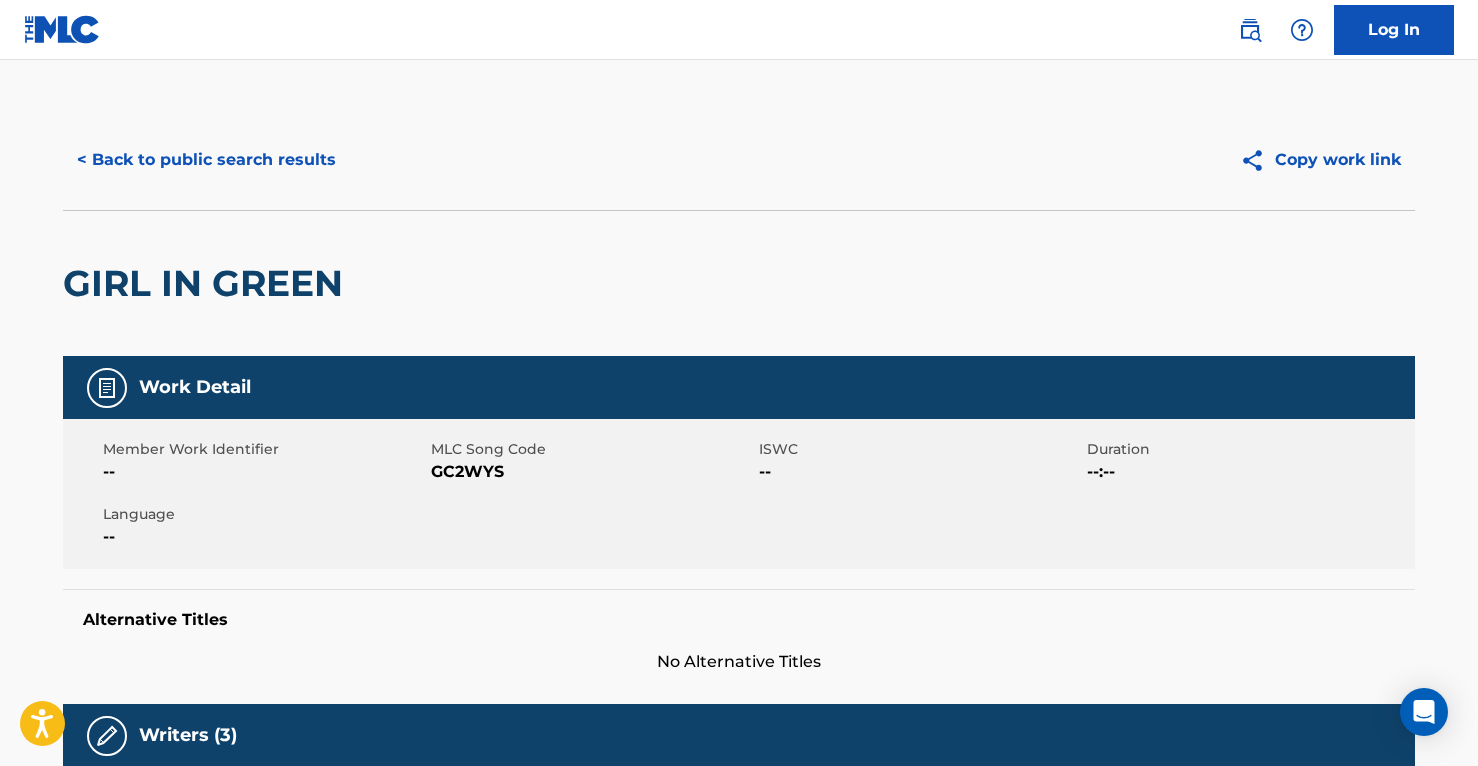 click on "< Back to public search results" at bounding box center (206, 160) 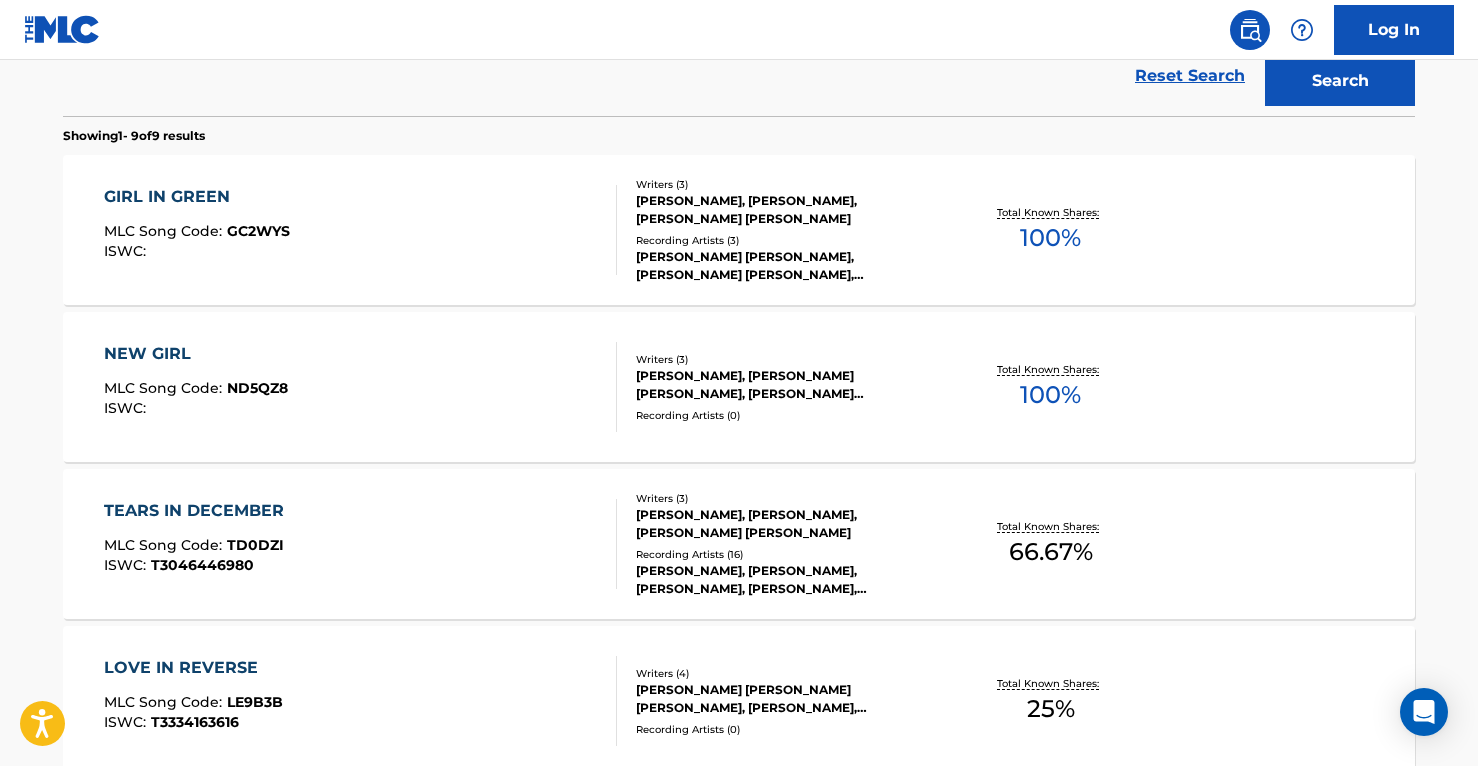 click on "GIRL IN GREEN" at bounding box center [197, 197] 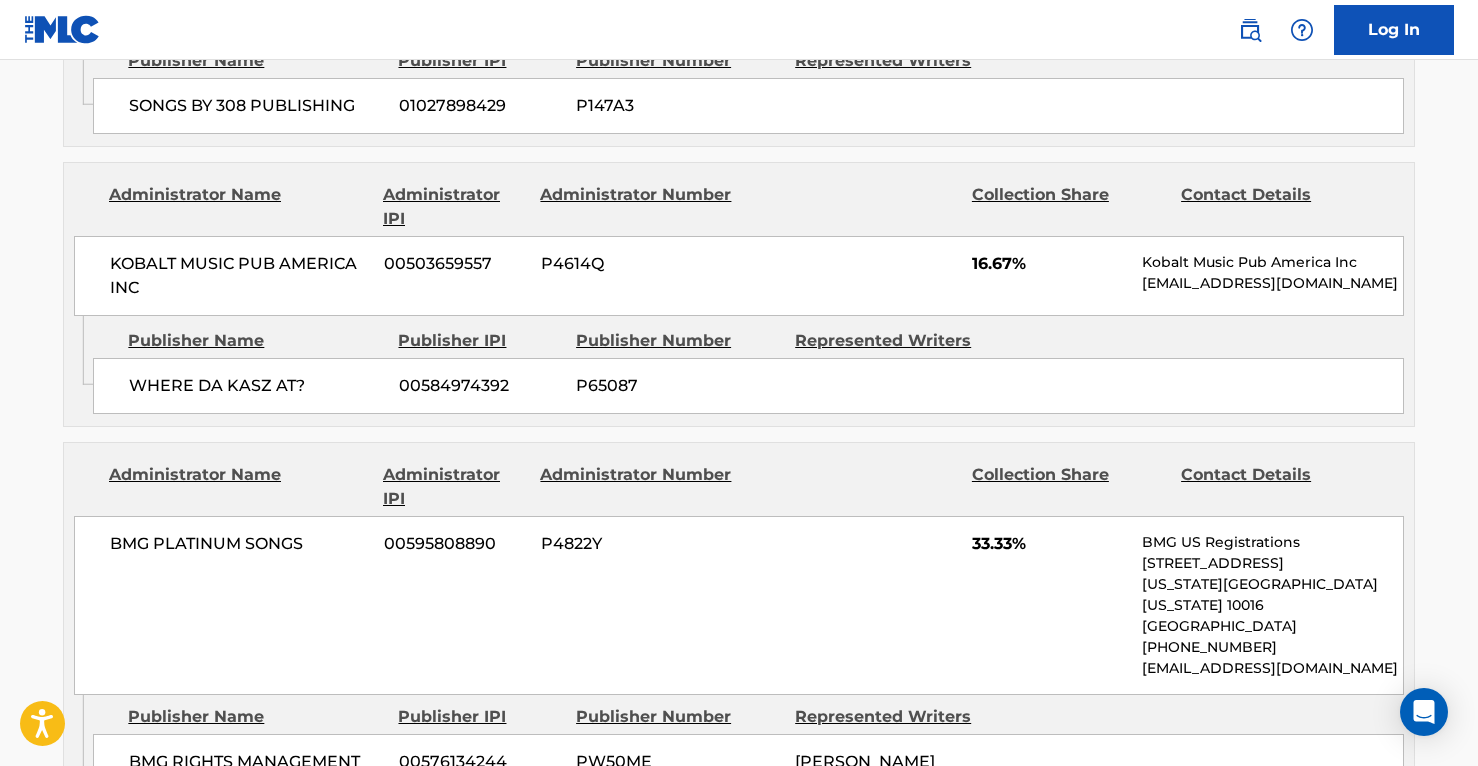 scroll, scrollTop: 1330, scrollLeft: 0, axis: vertical 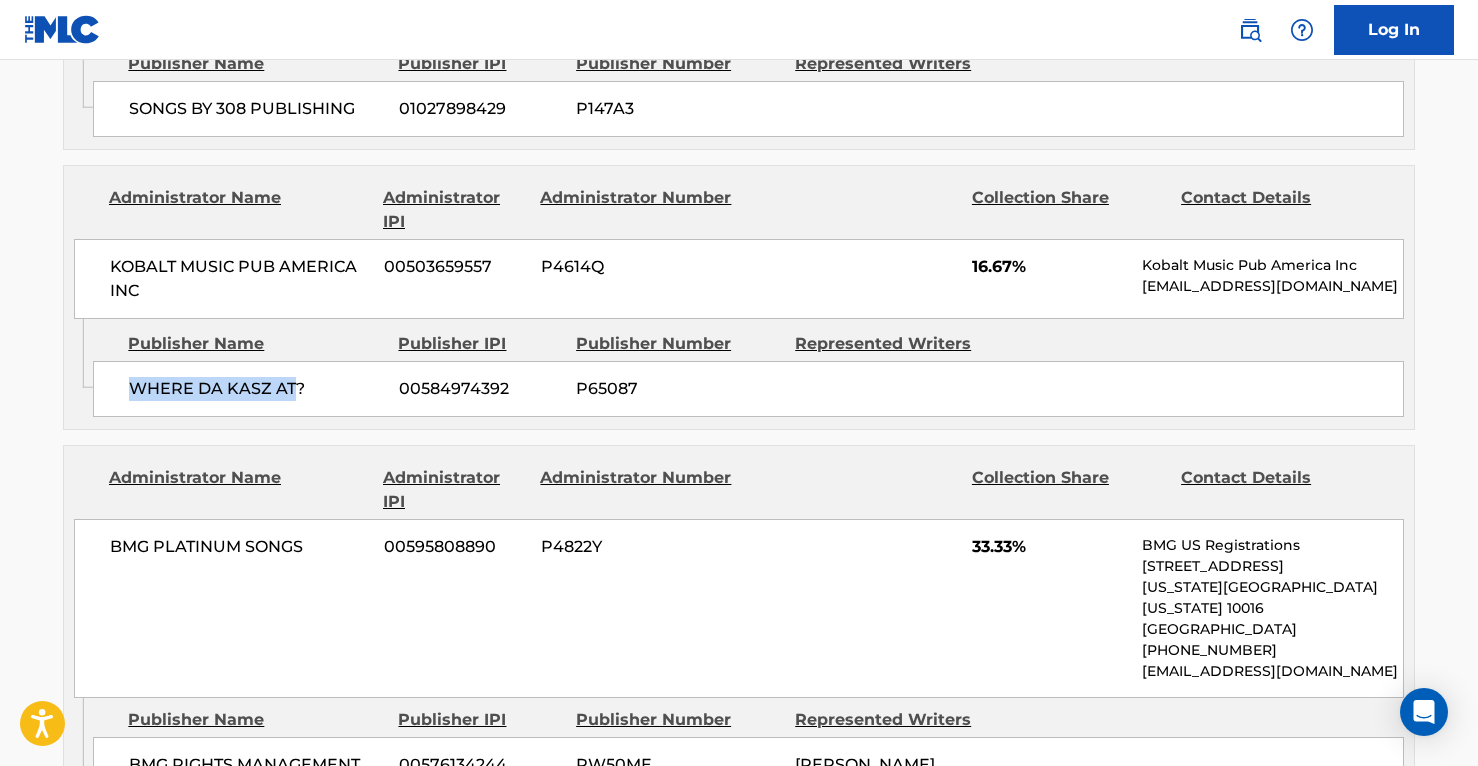 drag, startPoint x: 126, startPoint y: 381, endPoint x: 291, endPoint y: 385, distance: 165.04848 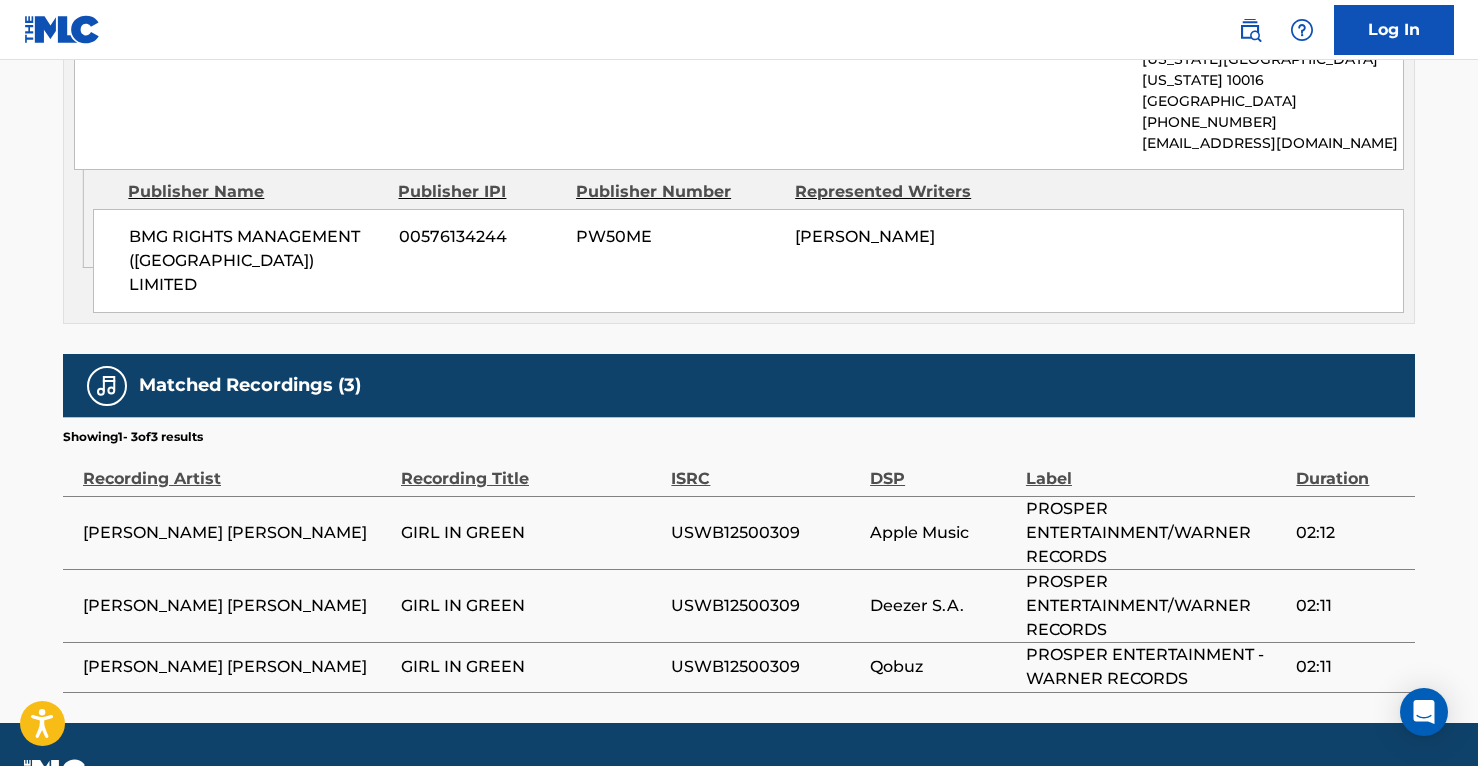 scroll, scrollTop: 1859, scrollLeft: 0, axis: vertical 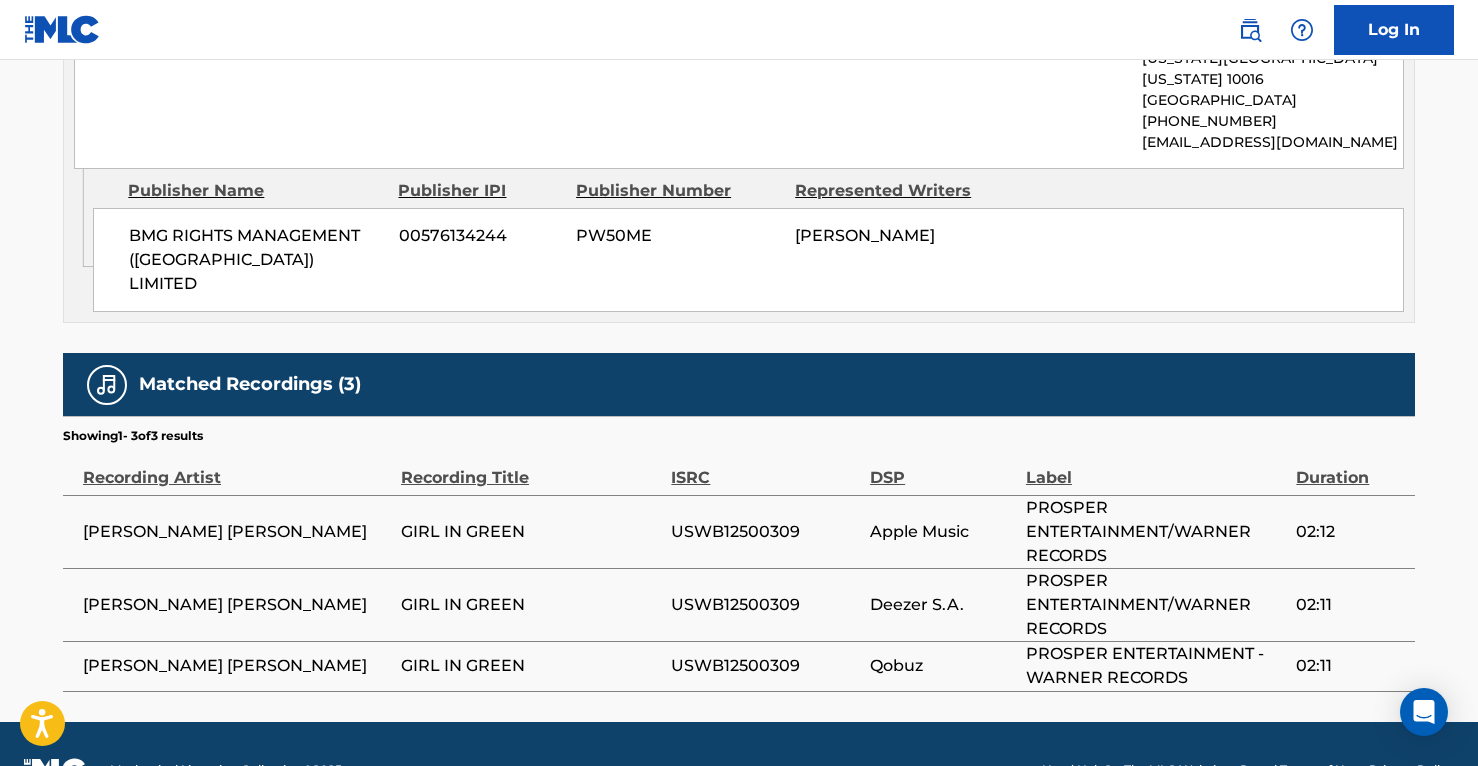 click on "Work Detail   Member Work Identifier -- MLC Song Code GC2WYS ISWC -- Duration --:-- Language -- Alternative Titles No Alternative Titles Writers   (3) Writer Name Writer IPI Writer Role [PERSON_NAME] ROMAN 00630373571 Composer/Author [PERSON_NAME] 00009943568 Composer/Author [PERSON_NAME] [PERSON_NAME] -- Composer/Author Publishers   (4) Total shares:  100 % Publisher Name Publisher IPI Publisher Number Represented Writers Collection Share Contact Details WC MUSIC CORP. 00392888203 P93725 33.34% [PERSON_NAME] MUSIC INC [EMAIL_ADDRESS][DOMAIN_NAME] Administrator Name Administrator IPI Administrator Number Collection Share Contact Details KOBALT MUSIC PUB AMERICA INC 00503659557 P4614Q 16.66% Kobalt Music Pub America Inc [EMAIL_ADDRESS][DOMAIN_NAME] Admin Original Publisher Connecting Line Publisher Name Publisher IPI Publisher Number Represented Writers SONGS BY 308 PUBLISHING 01027898429 P147A3 Administrator Name Administrator IPI Administrator Number Collection Share Contact Details KOBALT MUSIC PUB AMERICA INC %" at bounding box center (739, -406) 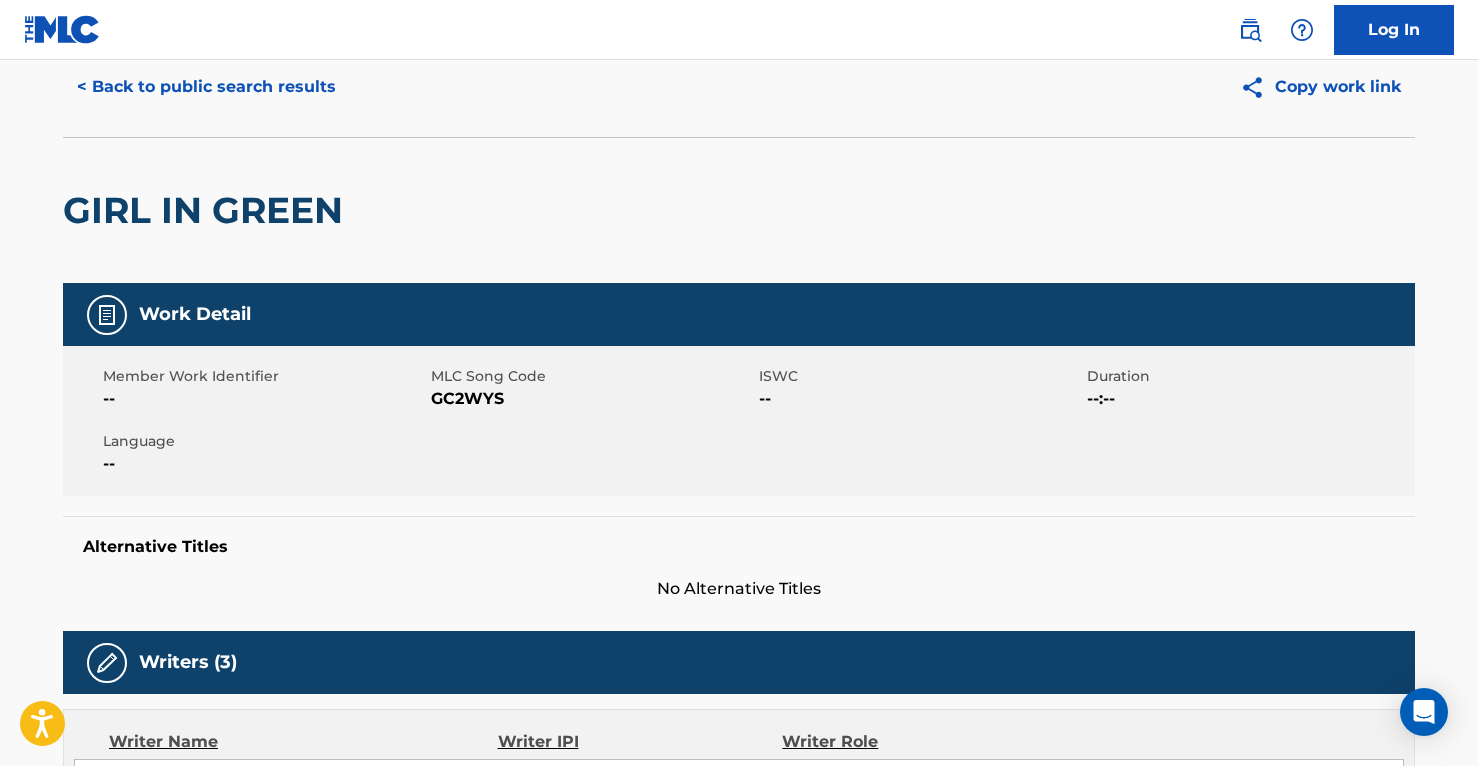 scroll, scrollTop: 72, scrollLeft: 0, axis: vertical 